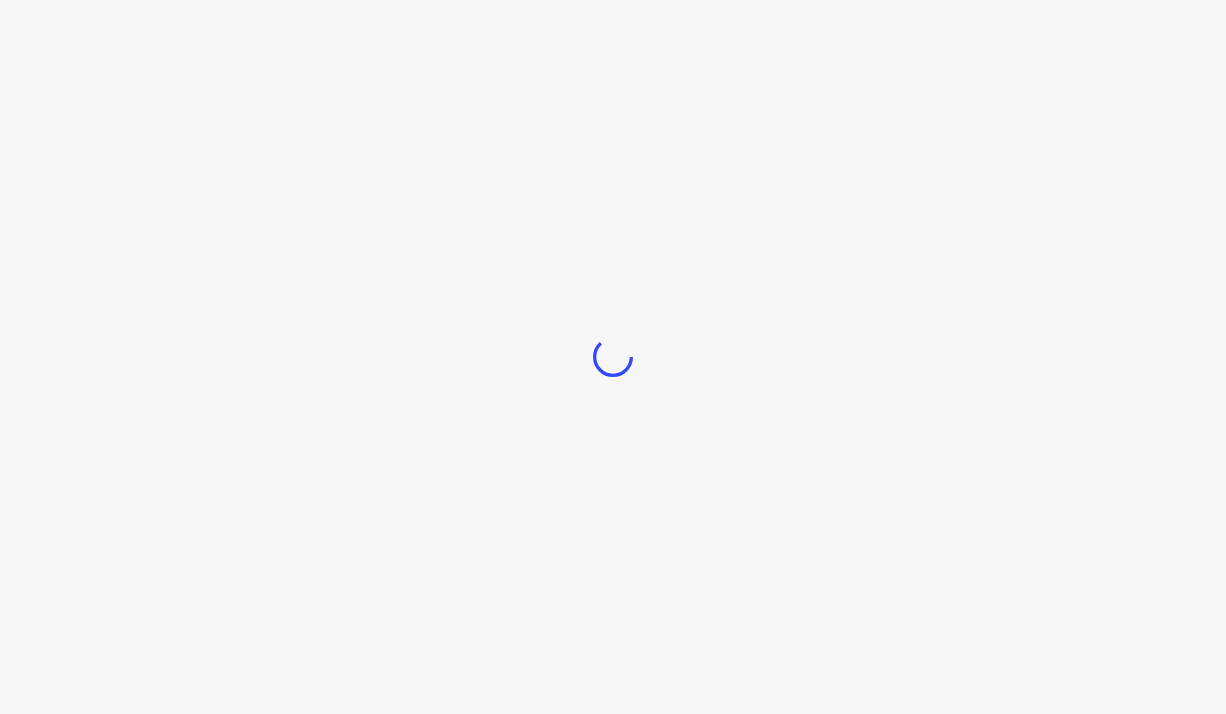 scroll, scrollTop: 0, scrollLeft: 0, axis: both 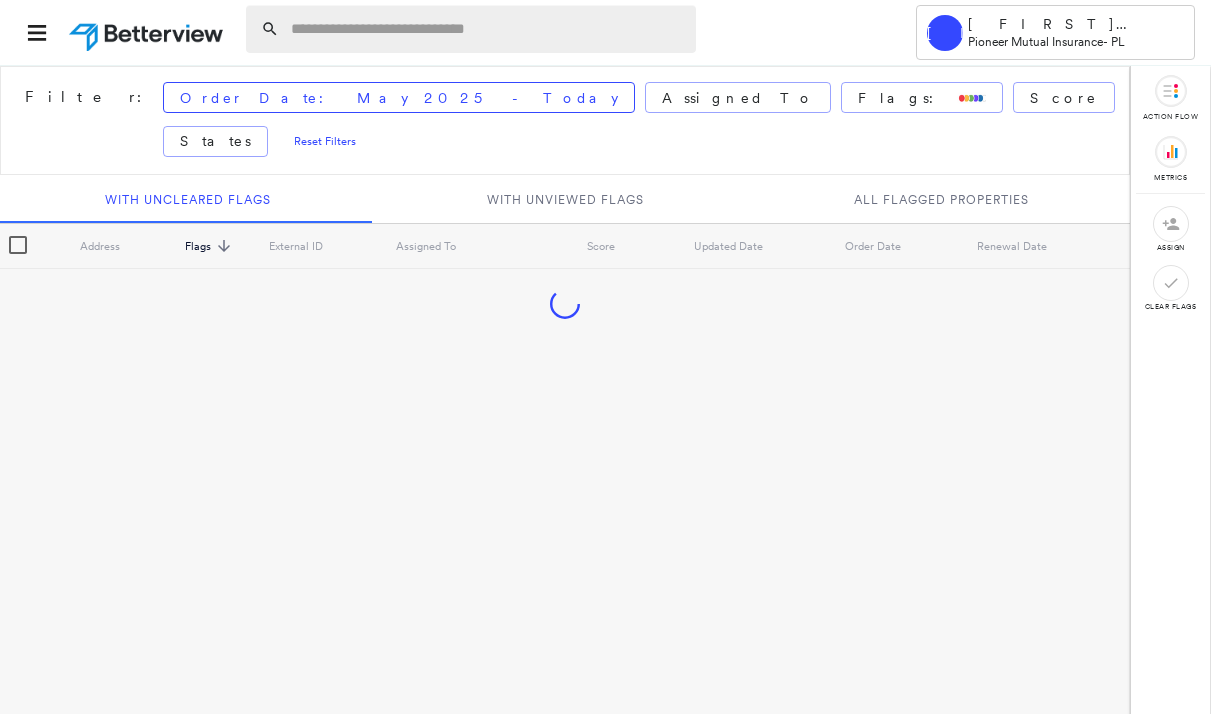 click at bounding box center [487, 29] 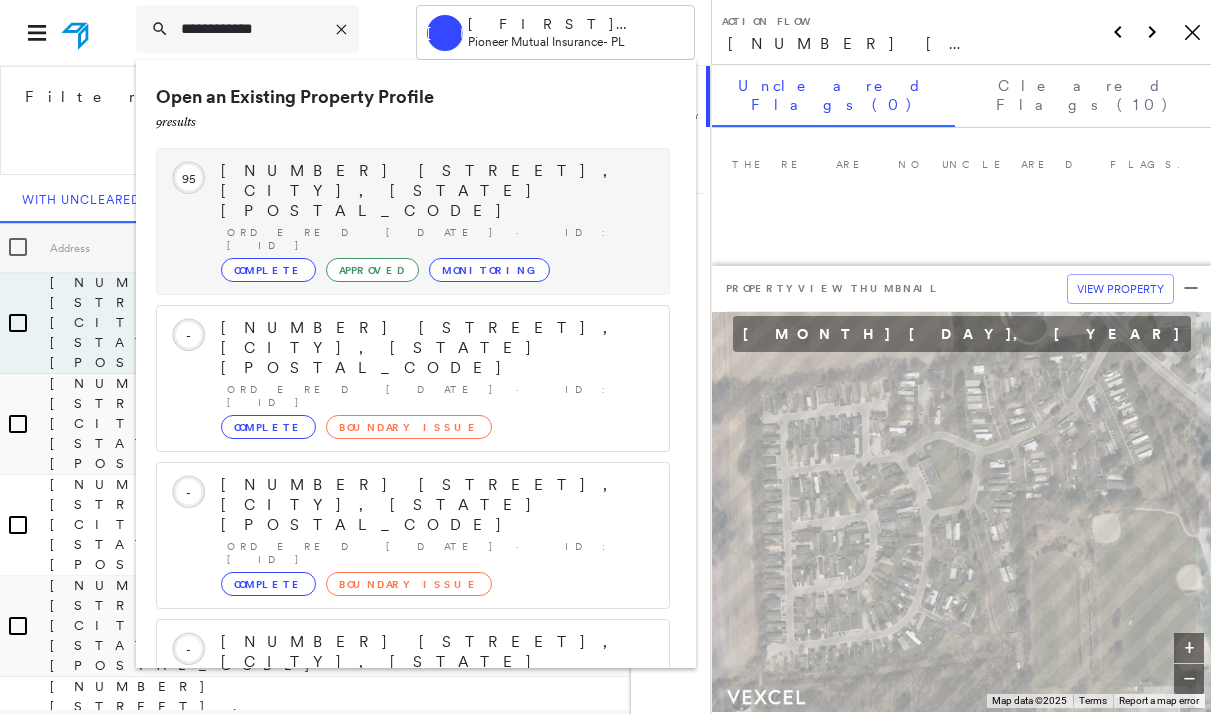 type on "**********" 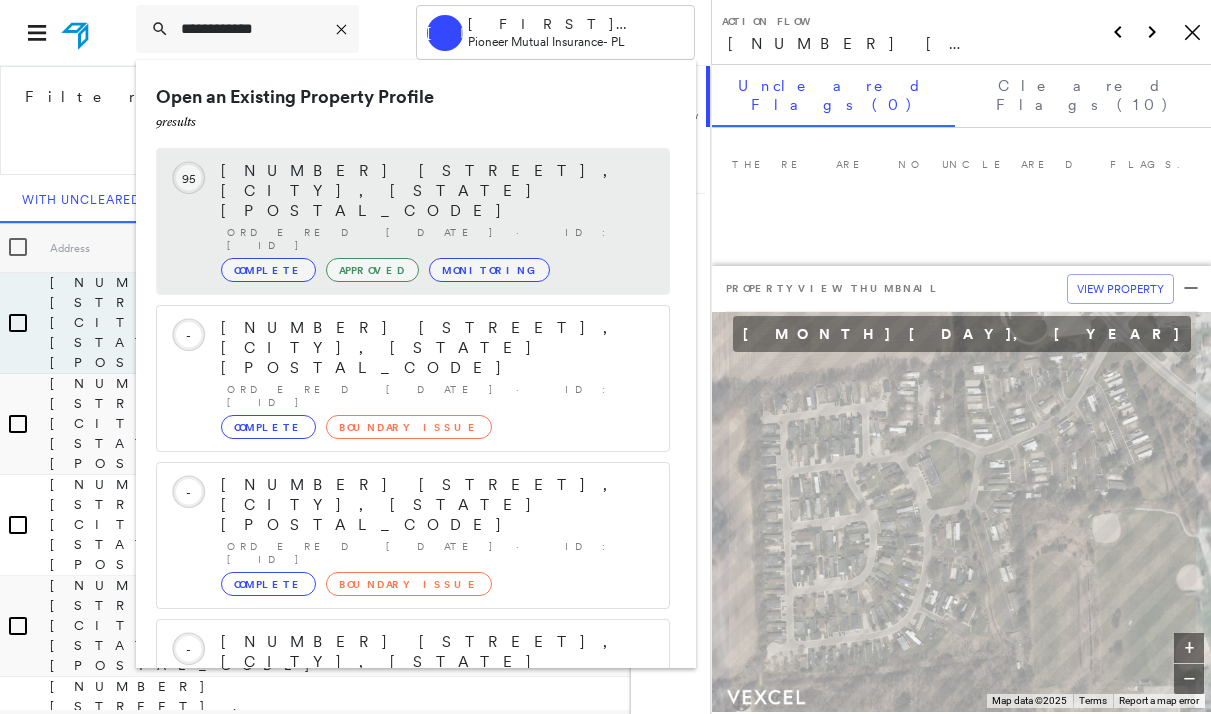 click on "Monitoring" at bounding box center (489, 270) 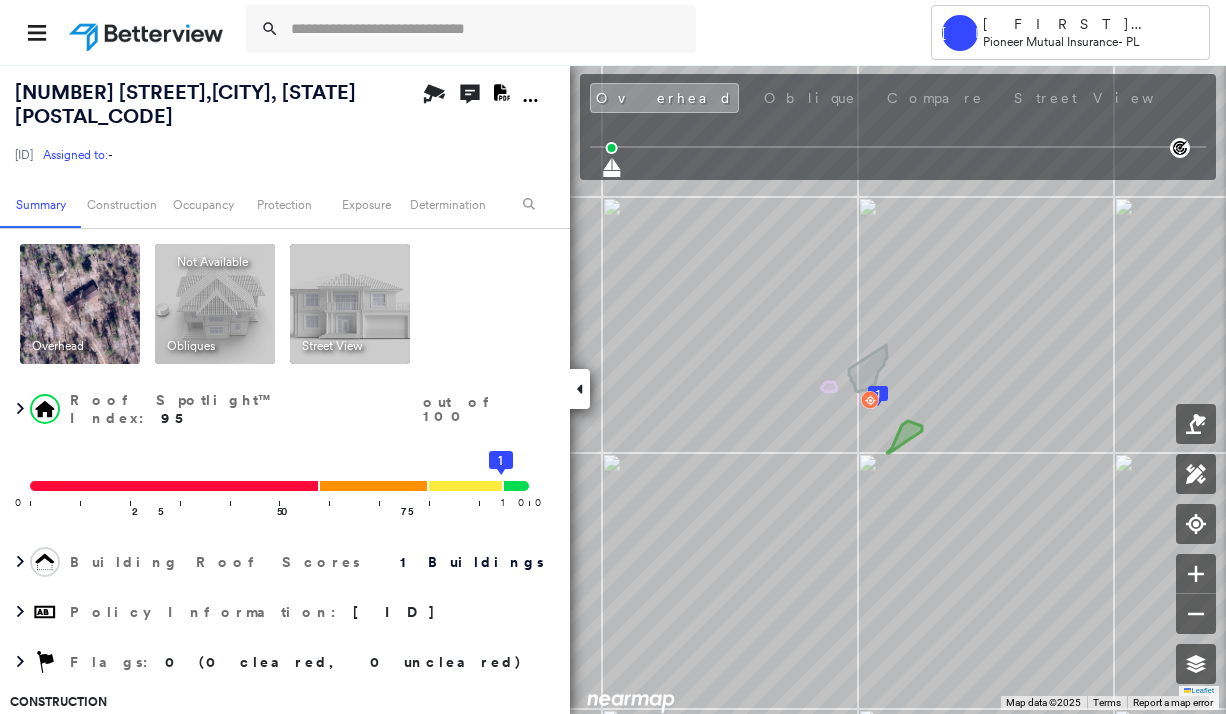 click on "[ID] Assigned to:  -" at bounding box center [215, 155] 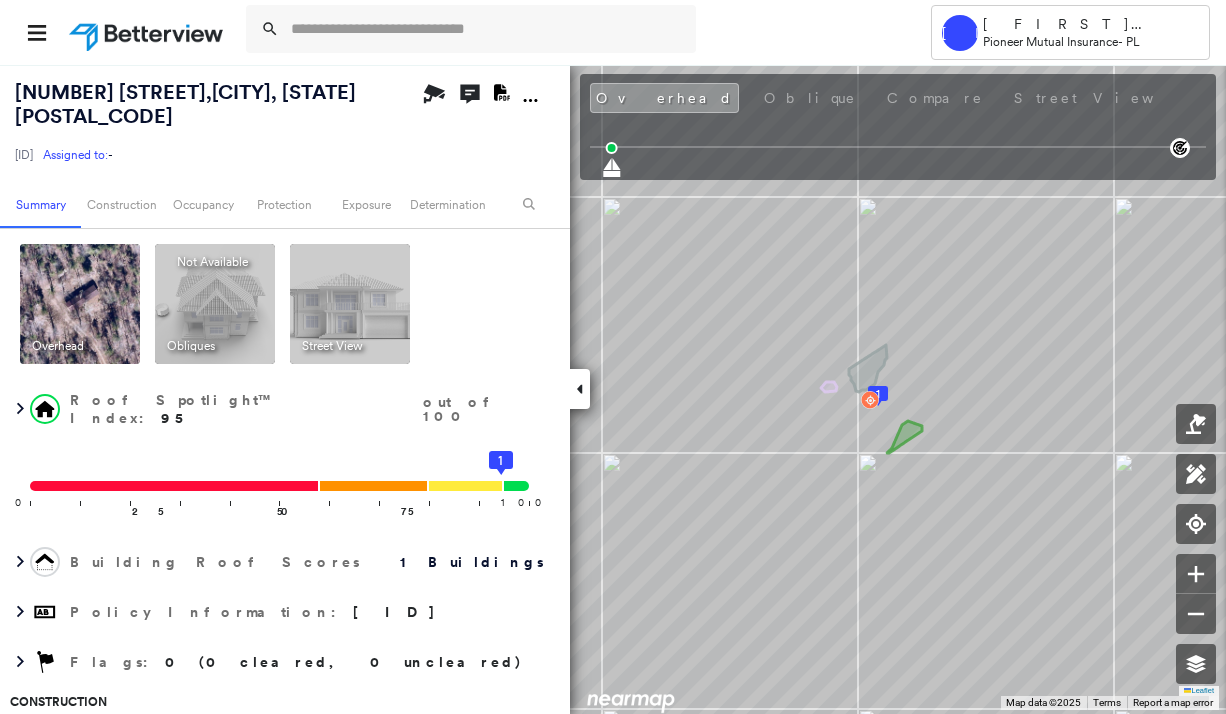 click on "Download PDF Report" 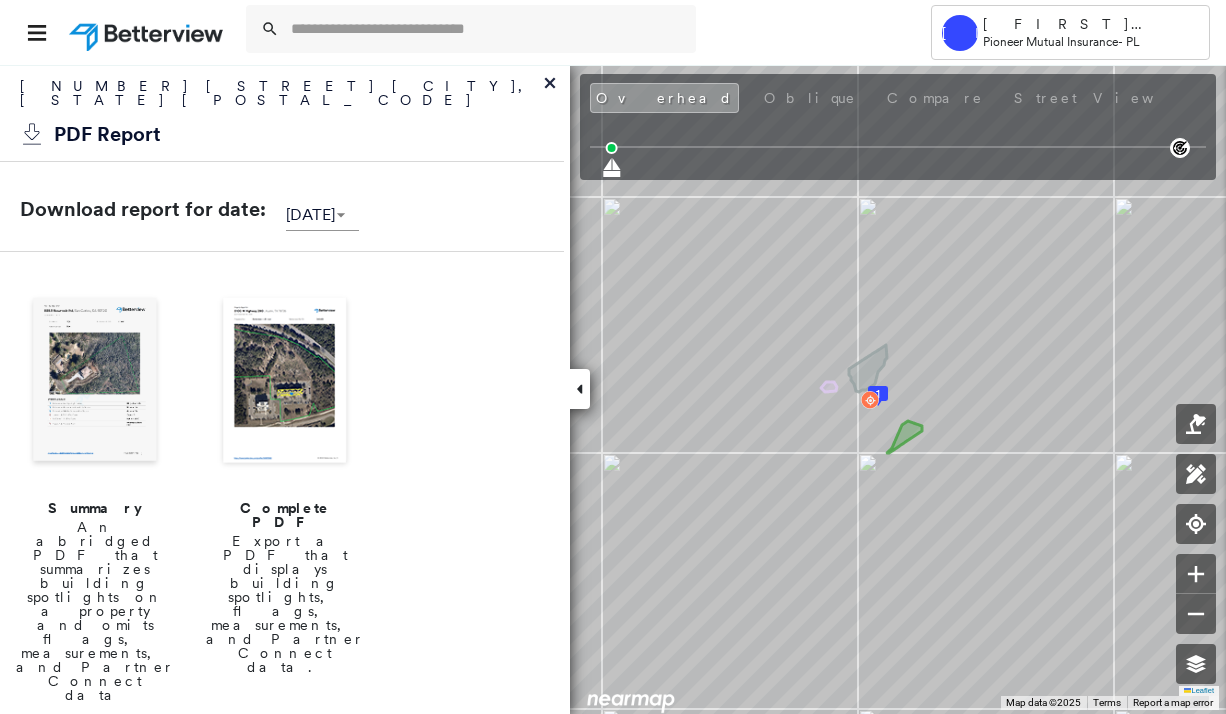 click on "Export a PDF that displays building spotlights, flags, measurements, and Partner Connect data." at bounding box center [285, 604] 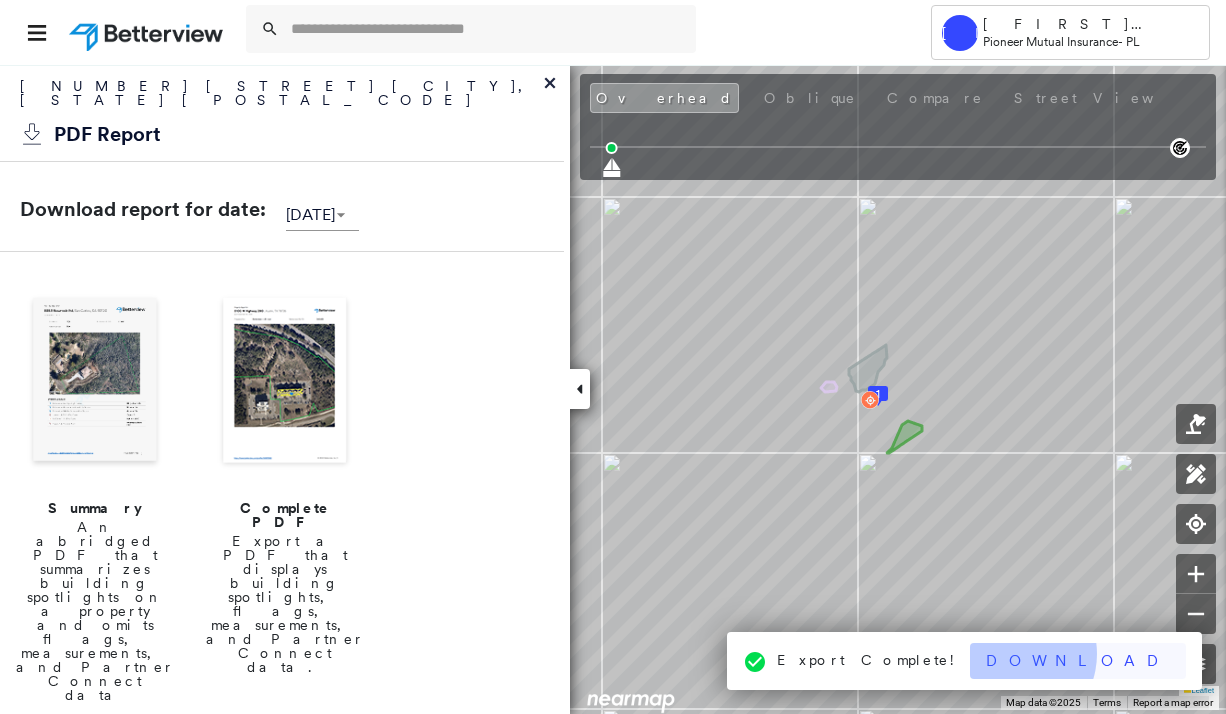 click on "Download" at bounding box center [1078, 661] 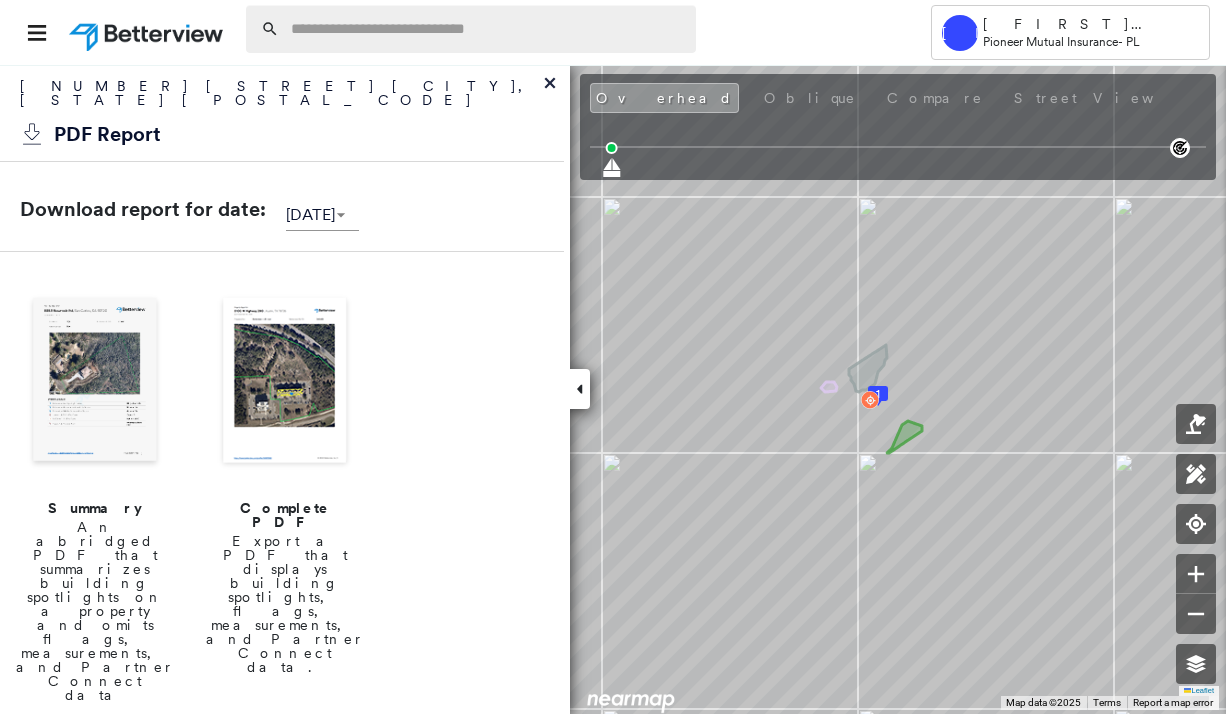 click at bounding box center (487, 29) 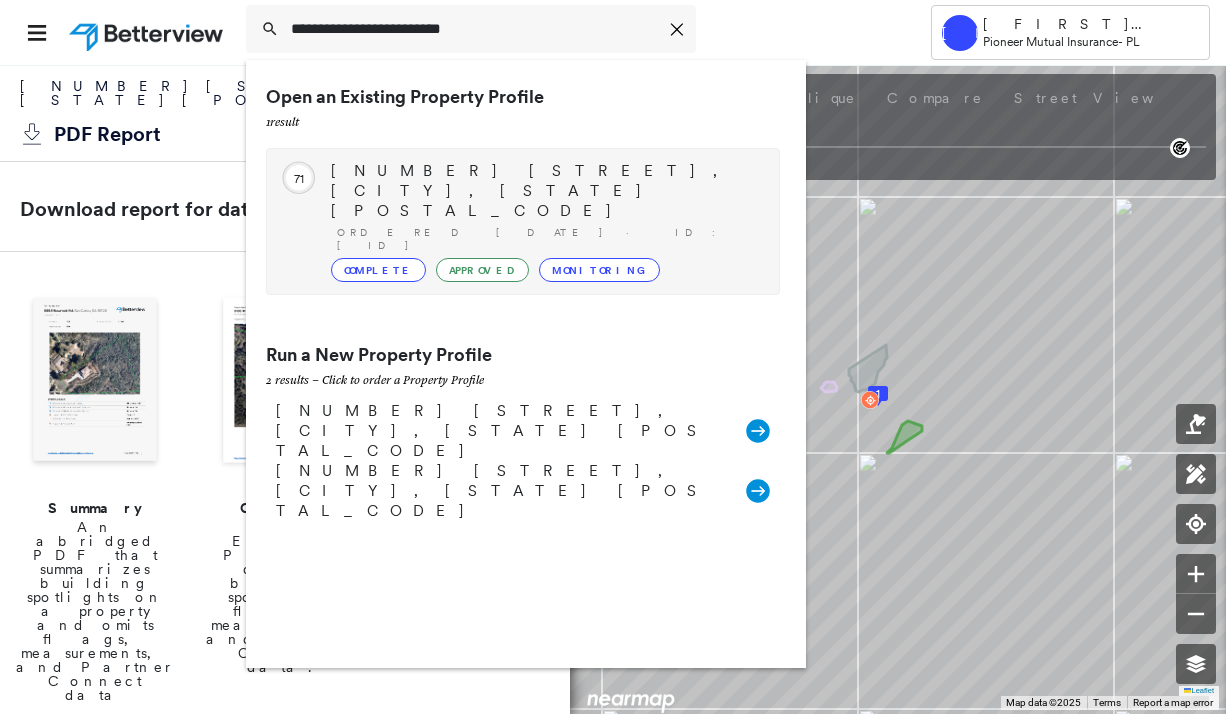 type on "**********" 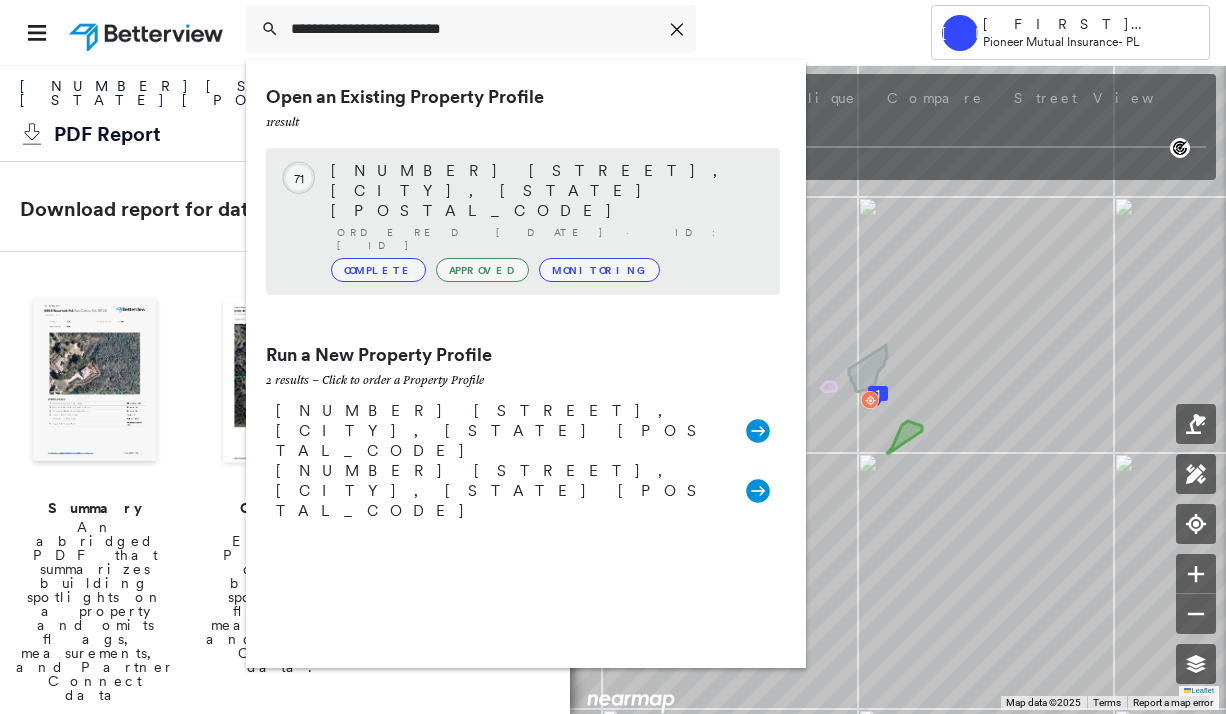 click on "Monitoring" at bounding box center (599, 270) 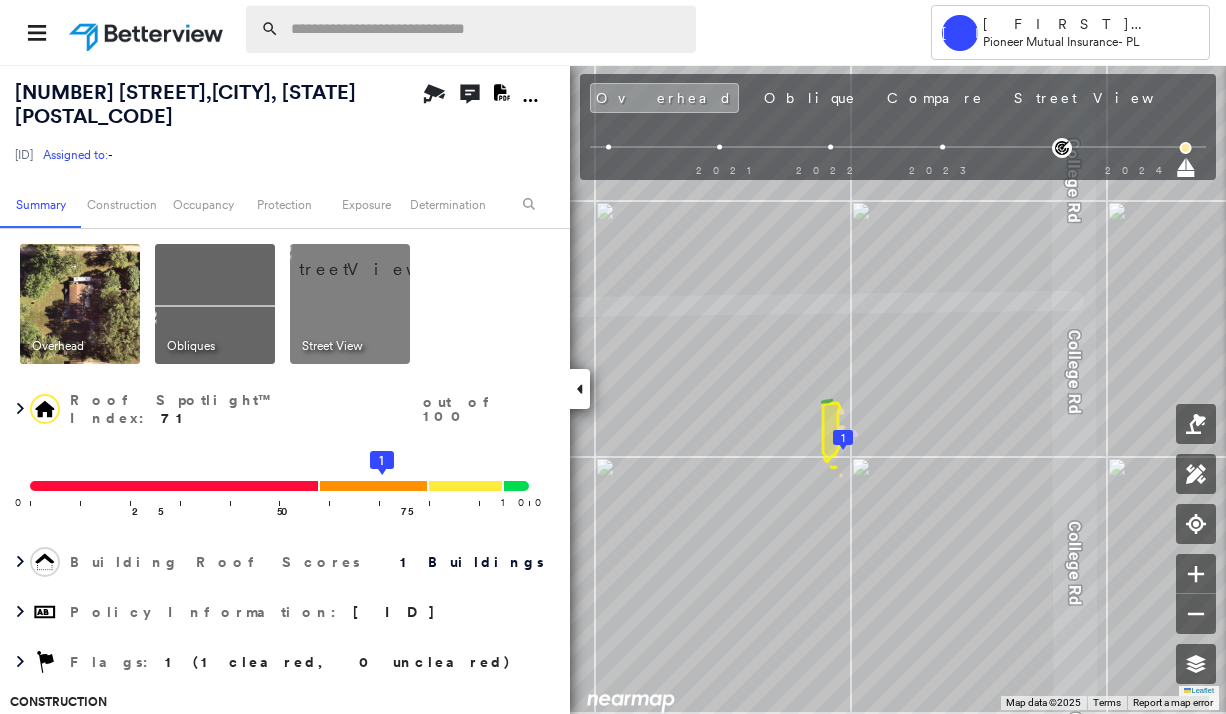 click at bounding box center [487, 29] 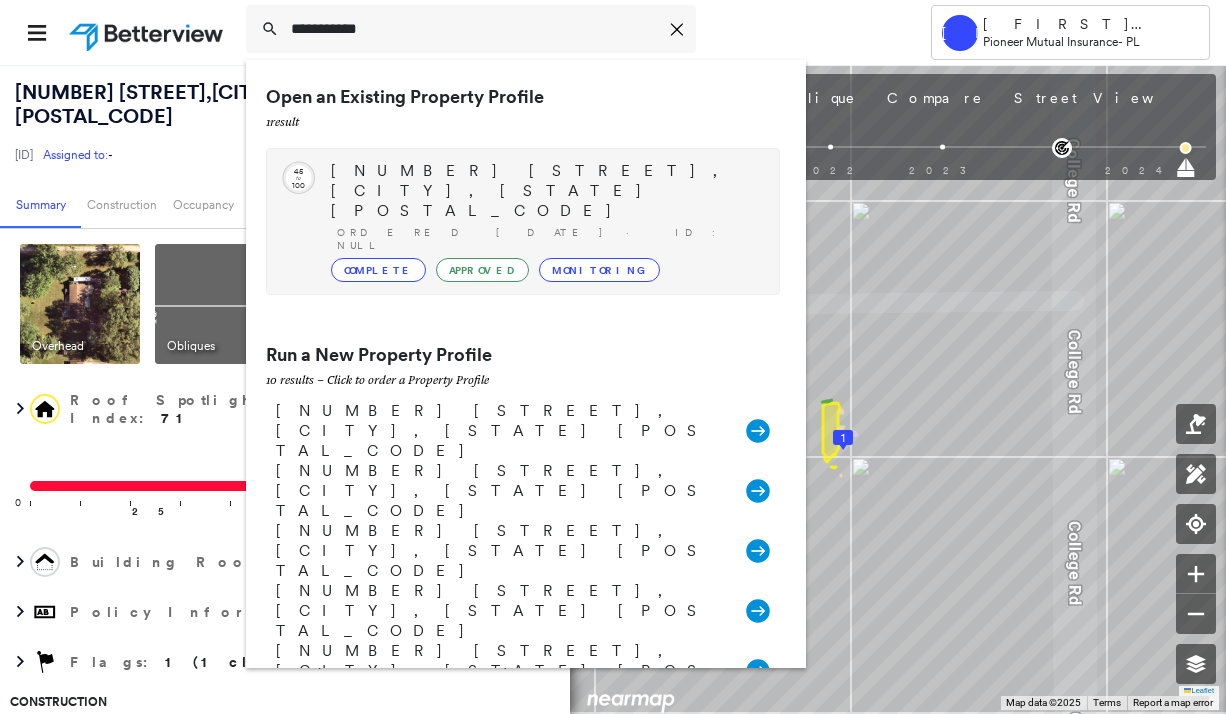 type on "**********" 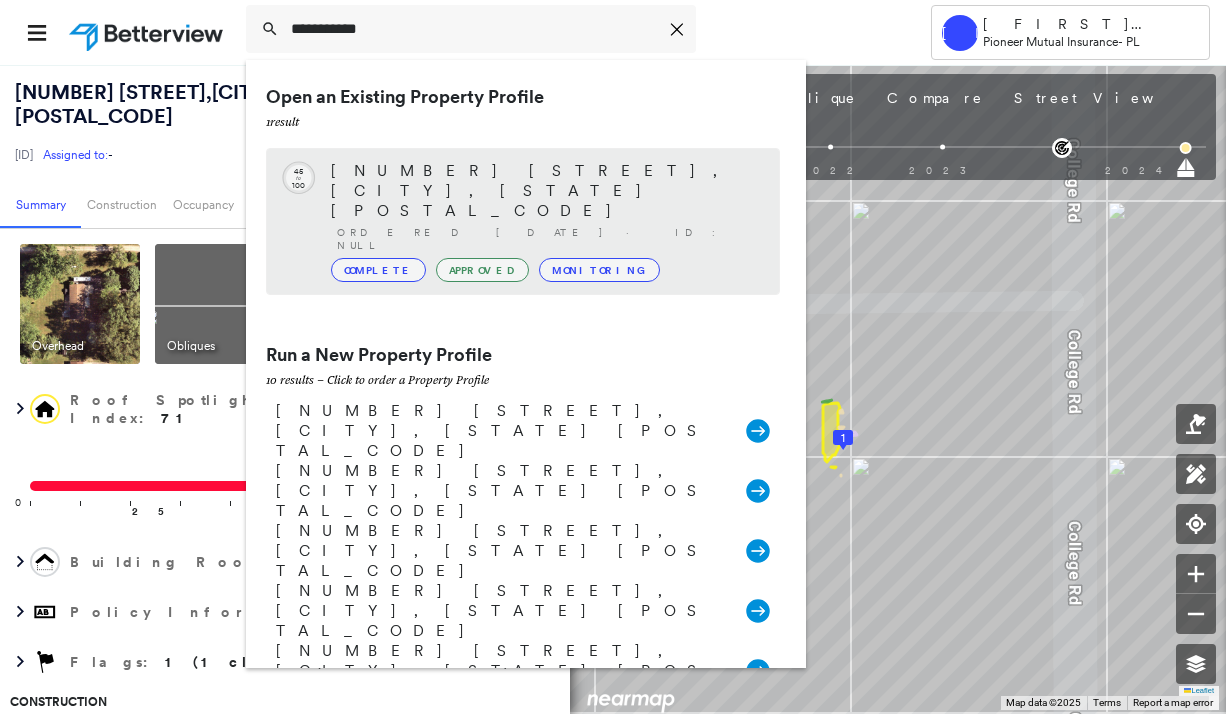 click on "Monitoring" at bounding box center (599, 270) 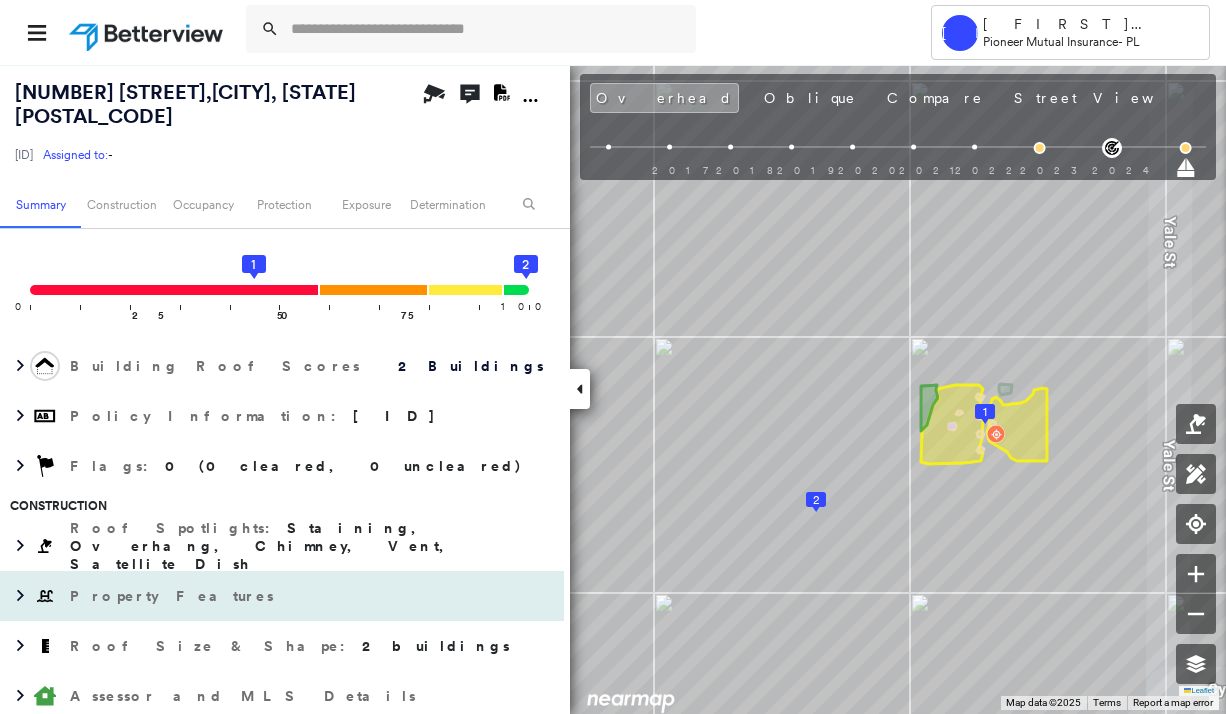 scroll, scrollTop: 100, scrollLeft: 0, axis: vertical 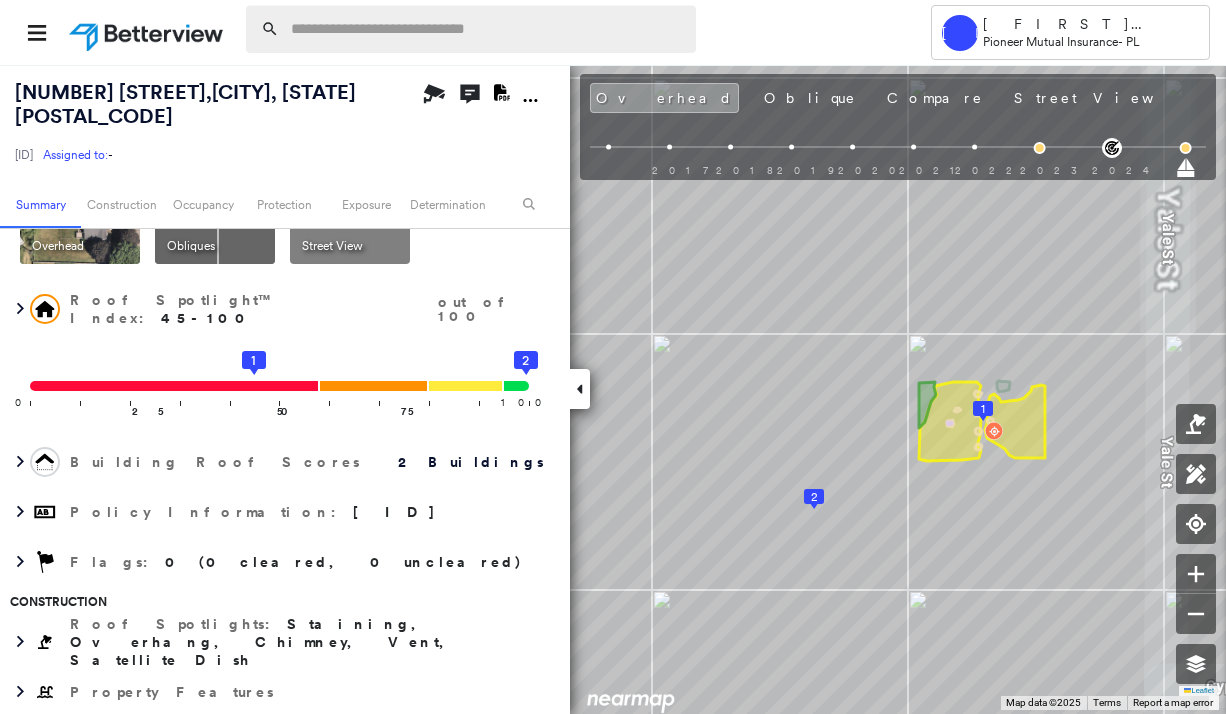 click at bounding box center [487, 29] 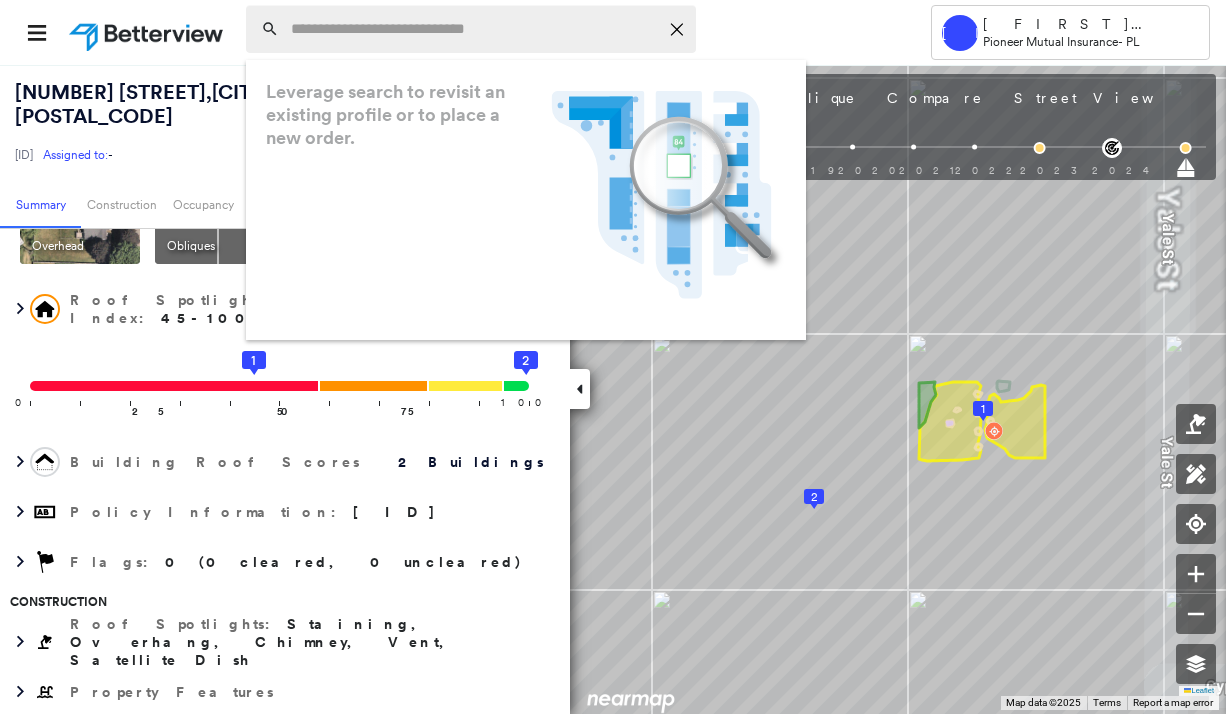 click at bounding box center (474, 29) 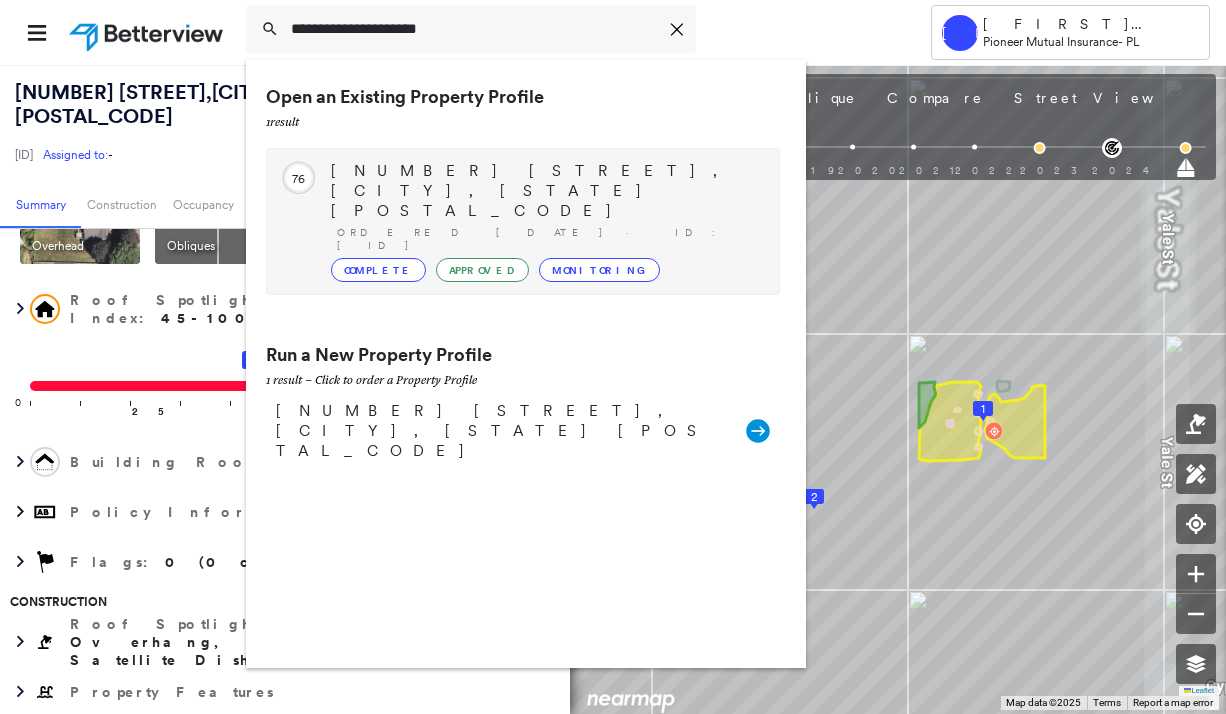 type on "**********" 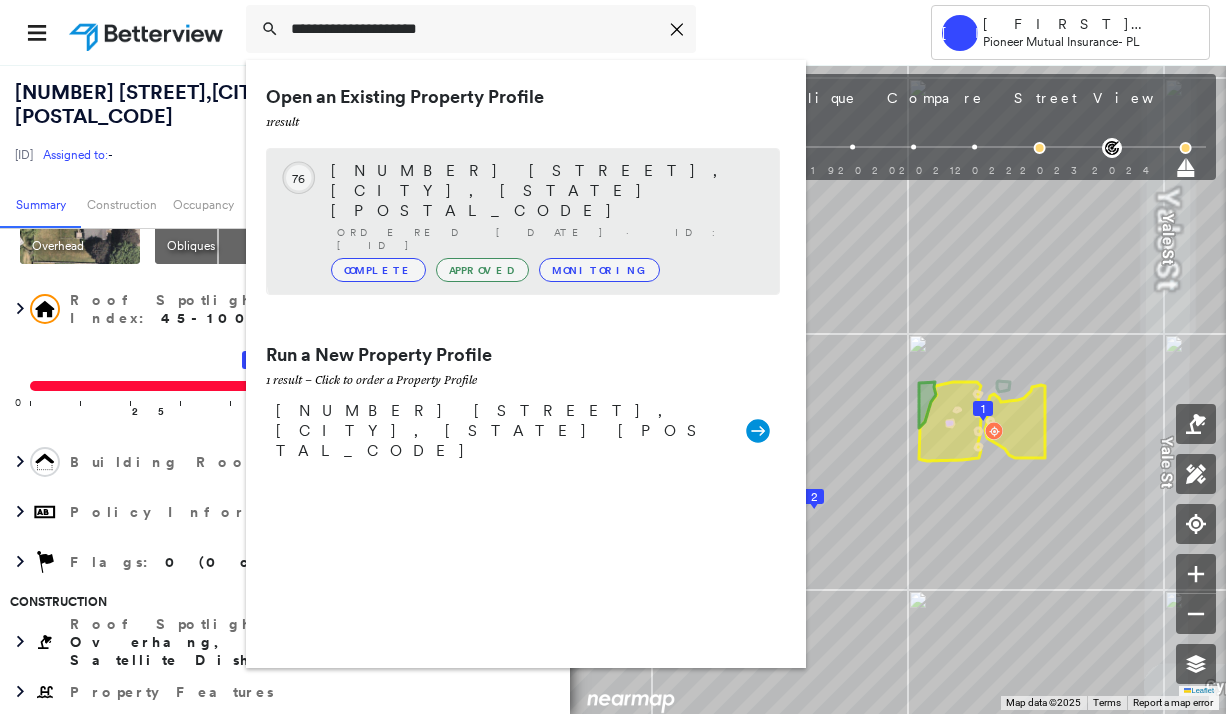 click on "Monitoring" at bounding box center (599, 270) 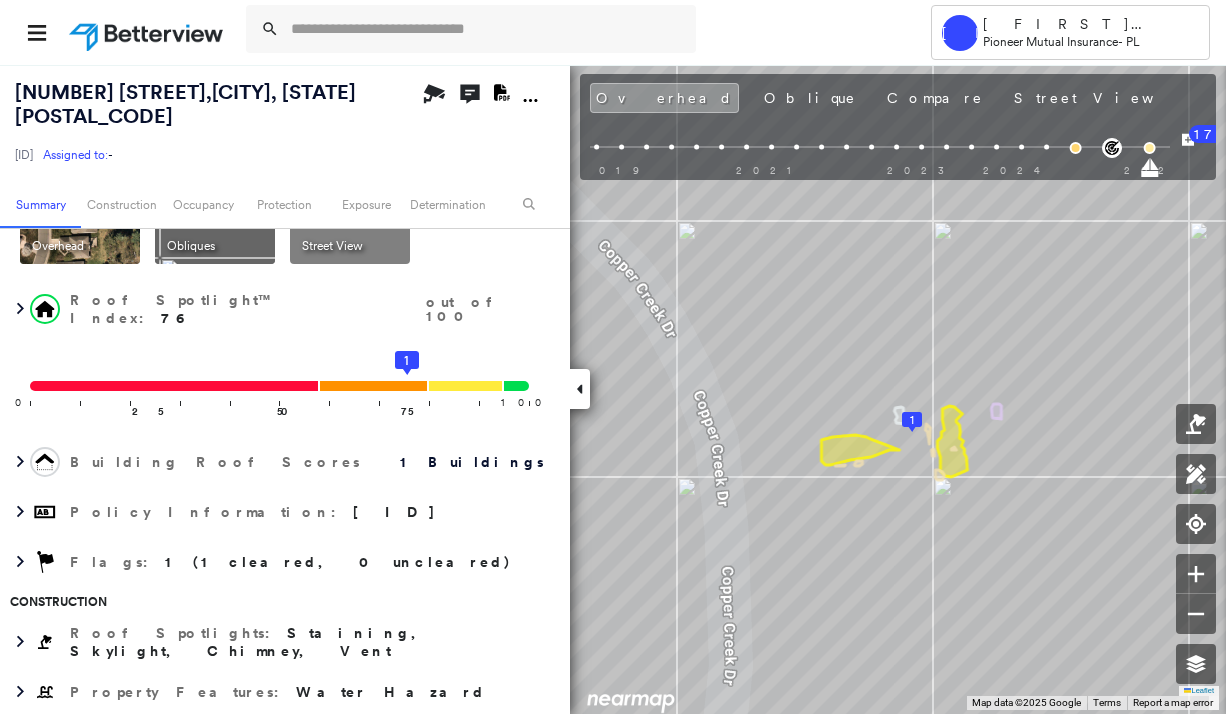 click on "Download PDF Report" 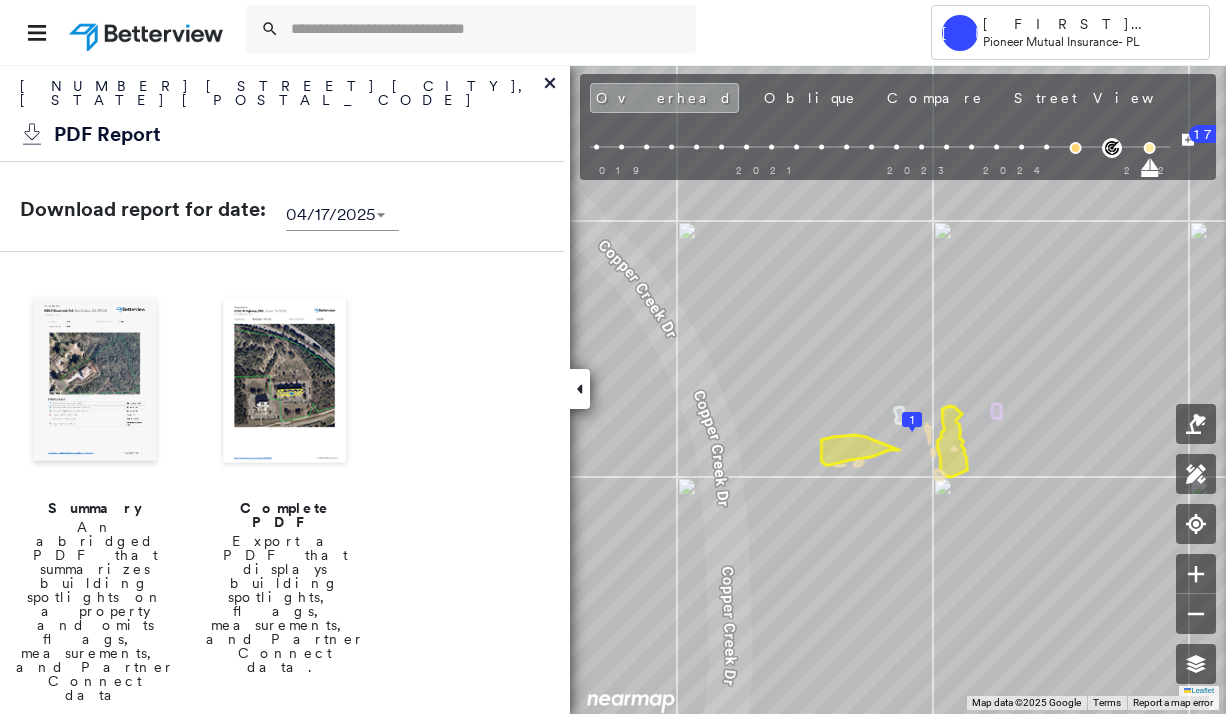 click on "Export a PDF that displays building spotlights, flags, measurements, and Partner Connect data." at bounding box center (285, 604) 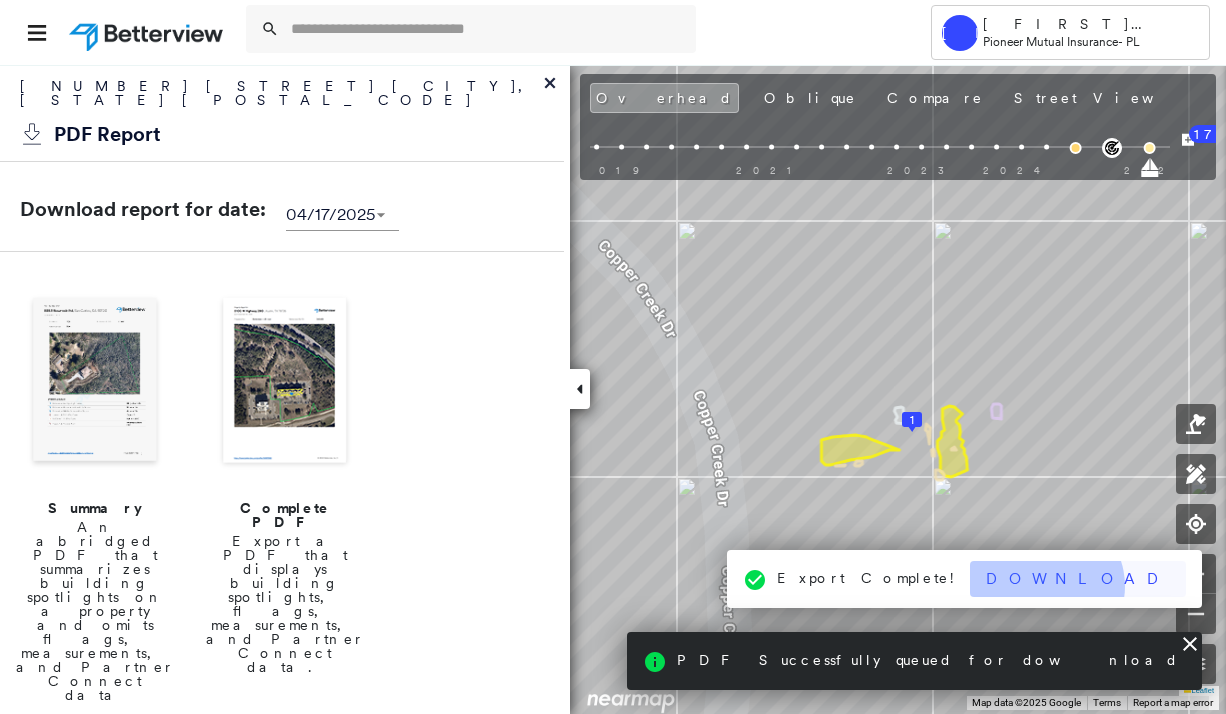 click on "Download" at bounding box center (1078, 579) 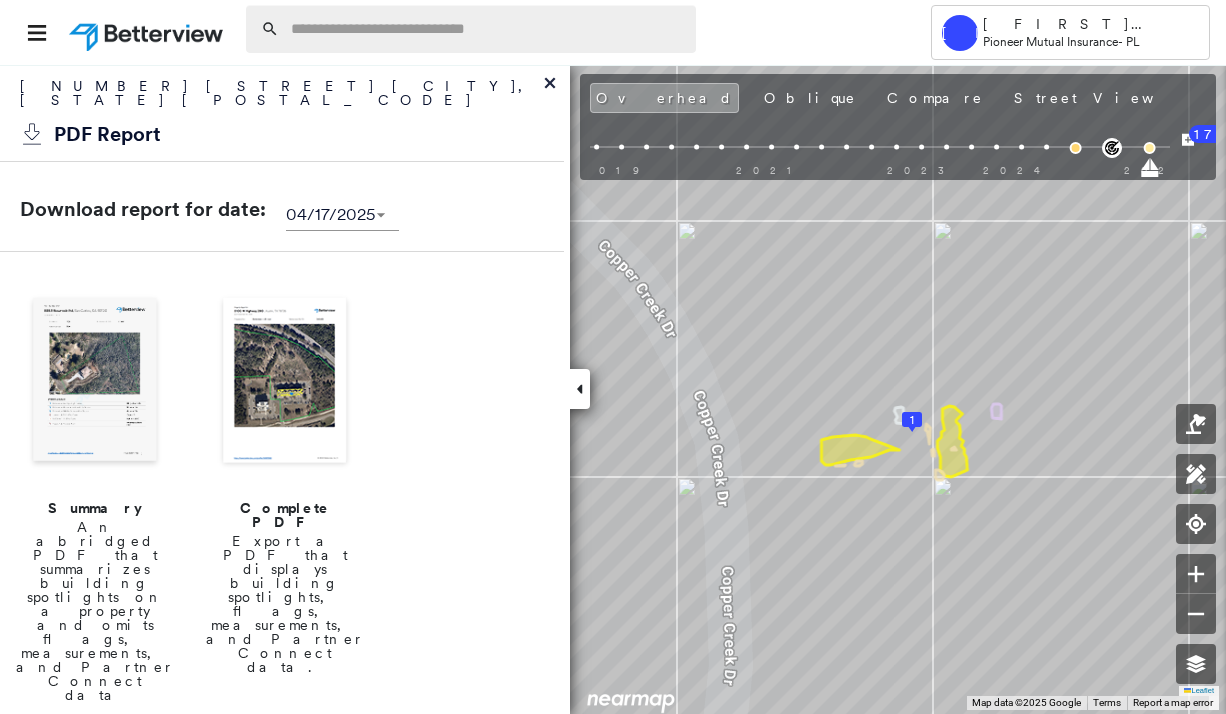 click at bounding box center [487, 29] 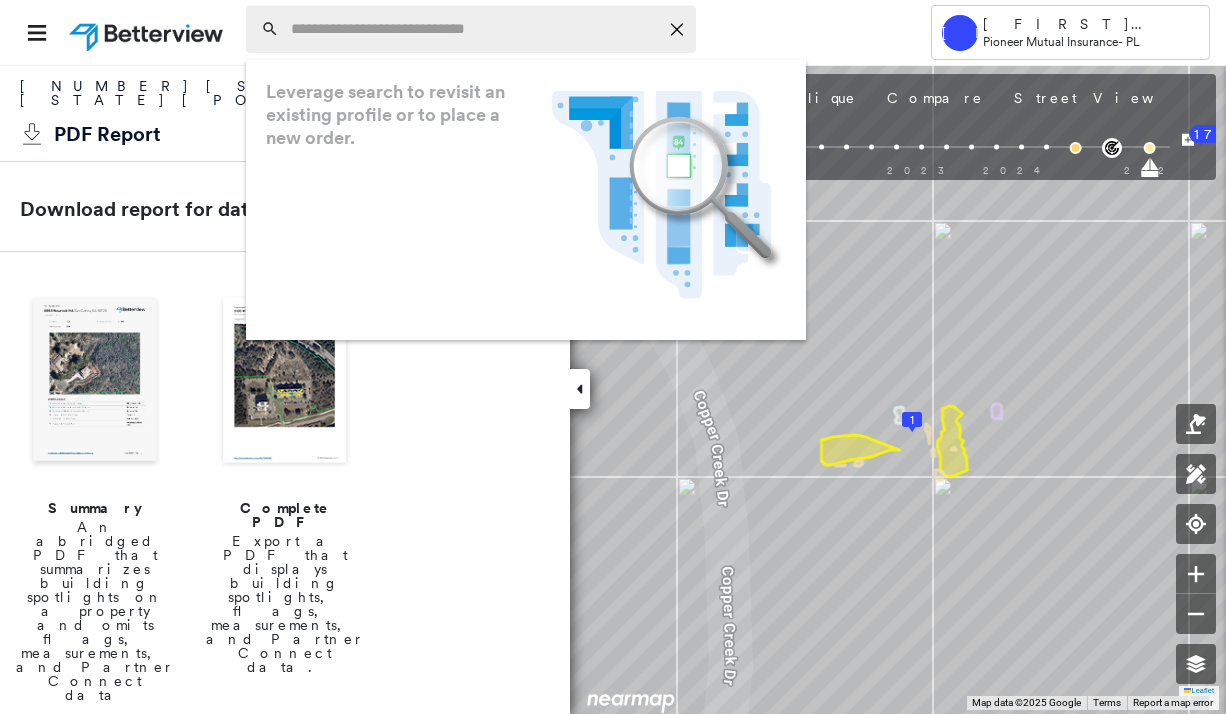 click at bounding box center [474, 29] 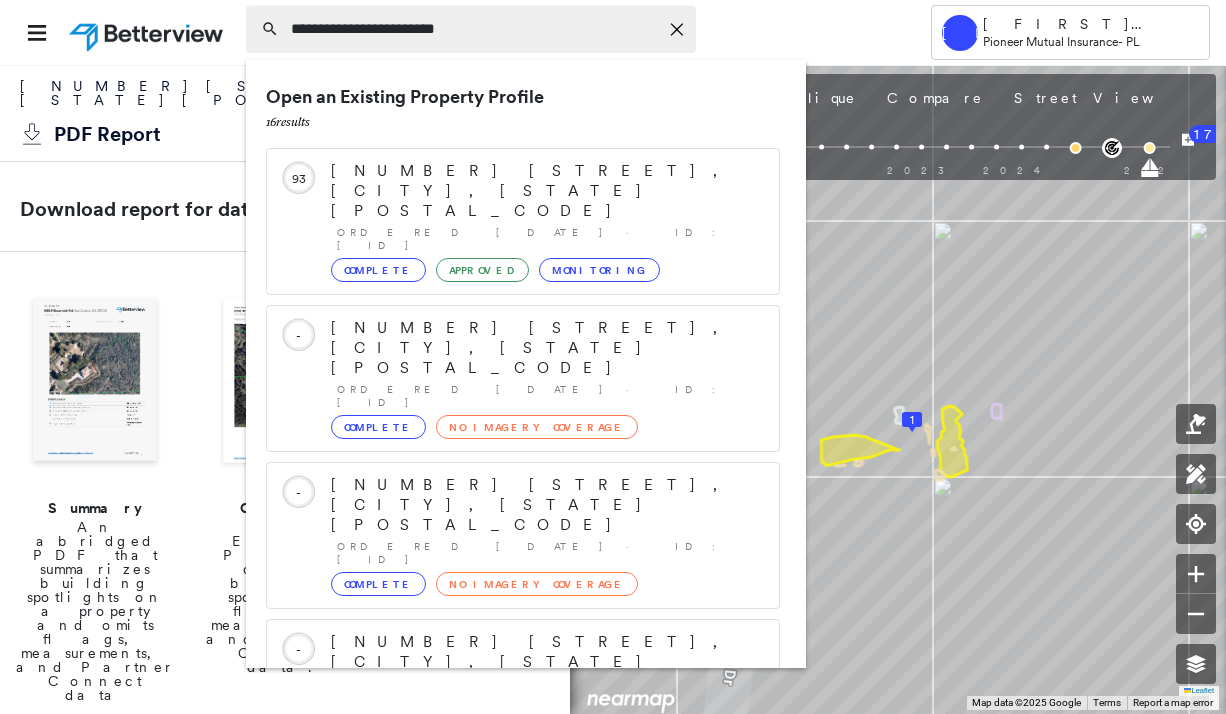 click on "**********" at bounding box center (474, 29) 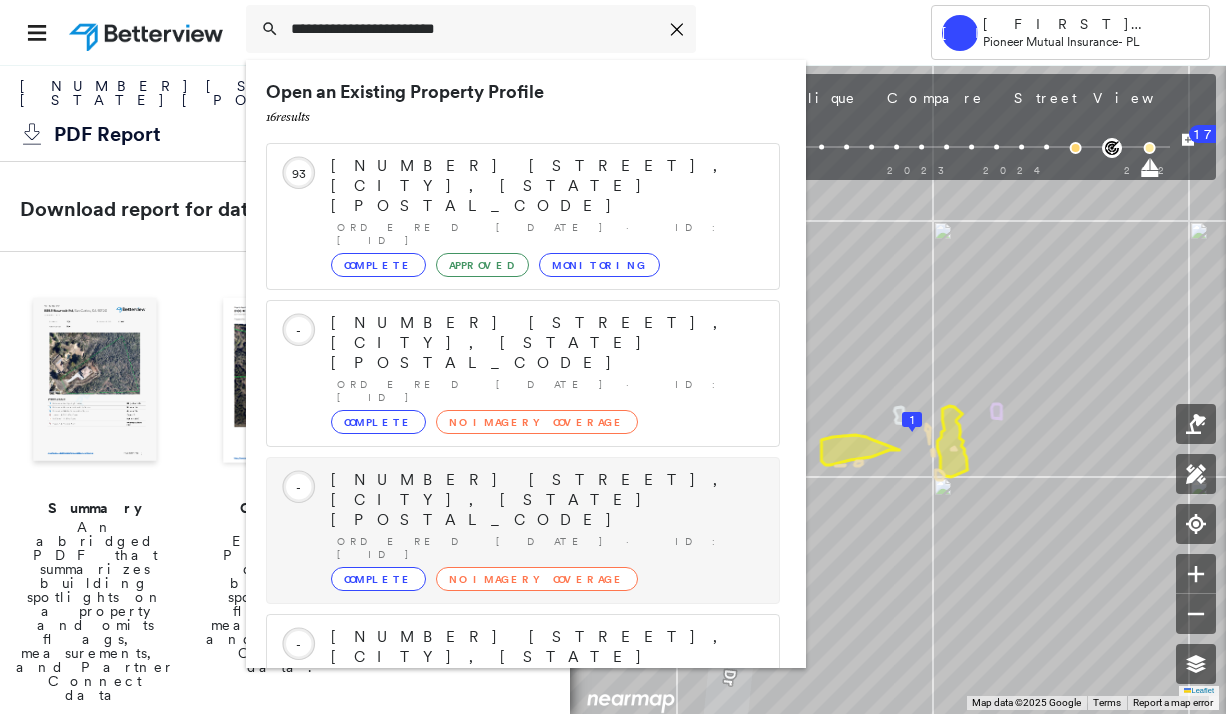 scroll, scrollTop: 0, scrollLeft: 0, axis: both 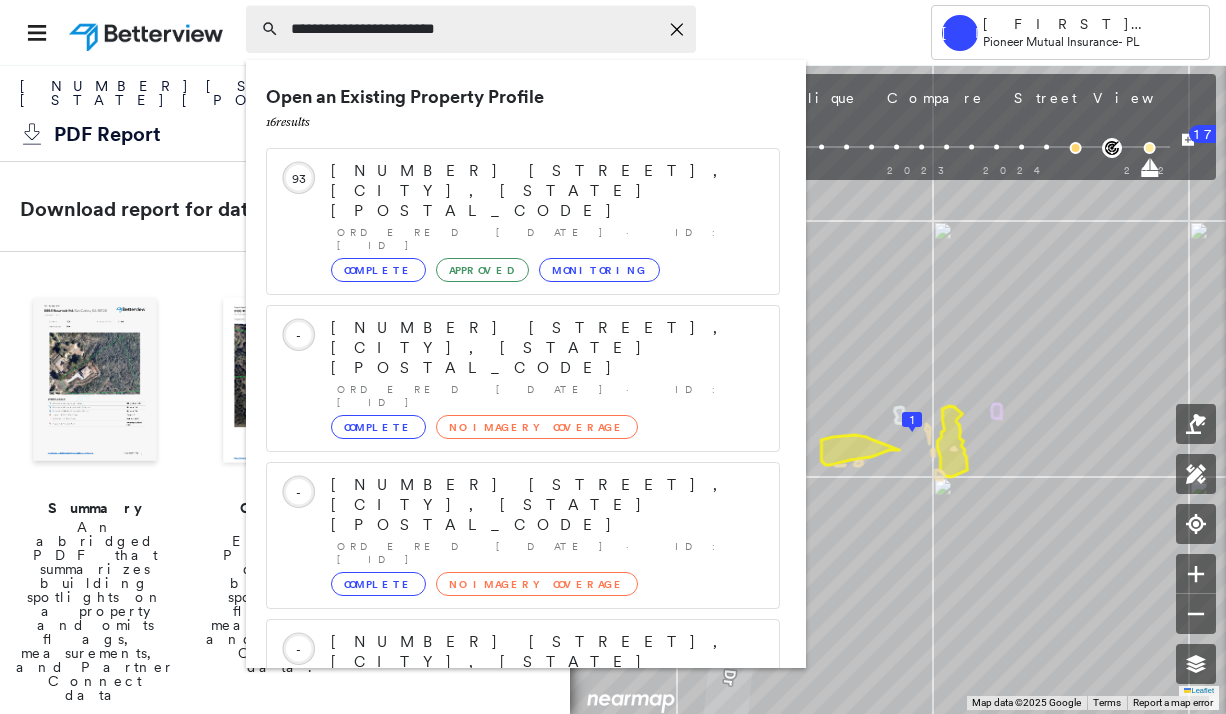 drag, startPoint x: 339, startPoint y: 31, endPoint x: 379, endPoint y: 28, distance: 40.112343 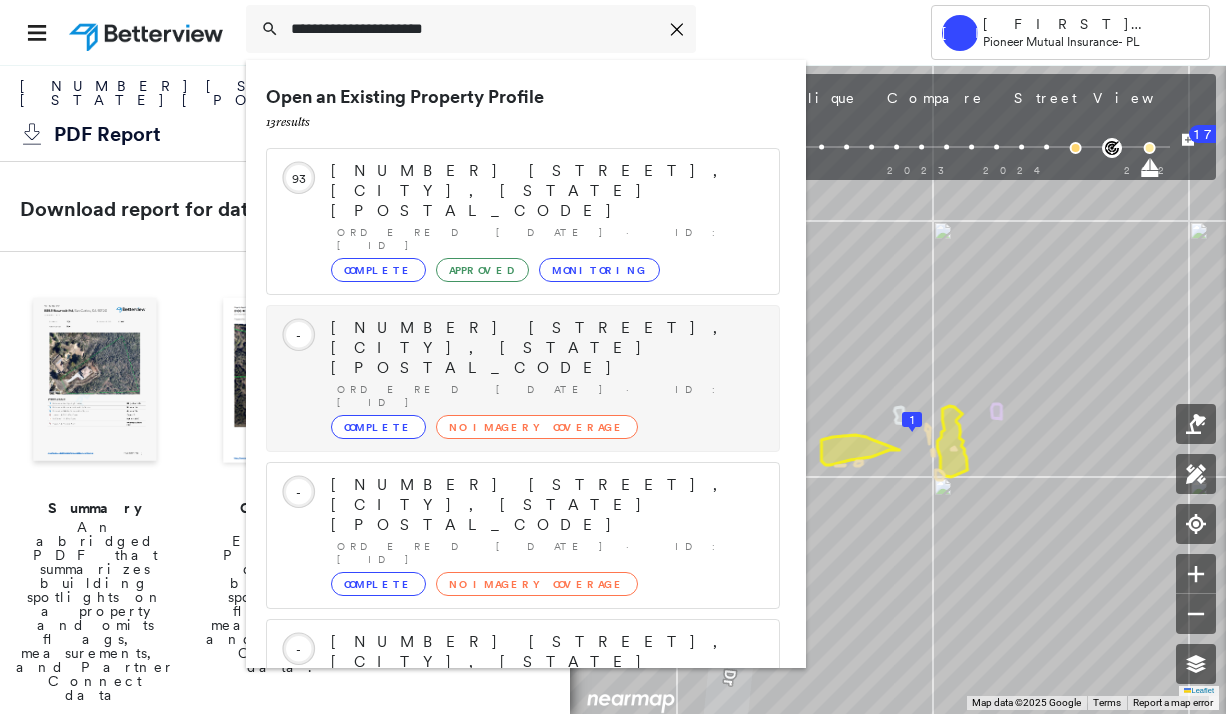 scroll, scrollTop: 213, scrollLeft: 0, axis: vertical 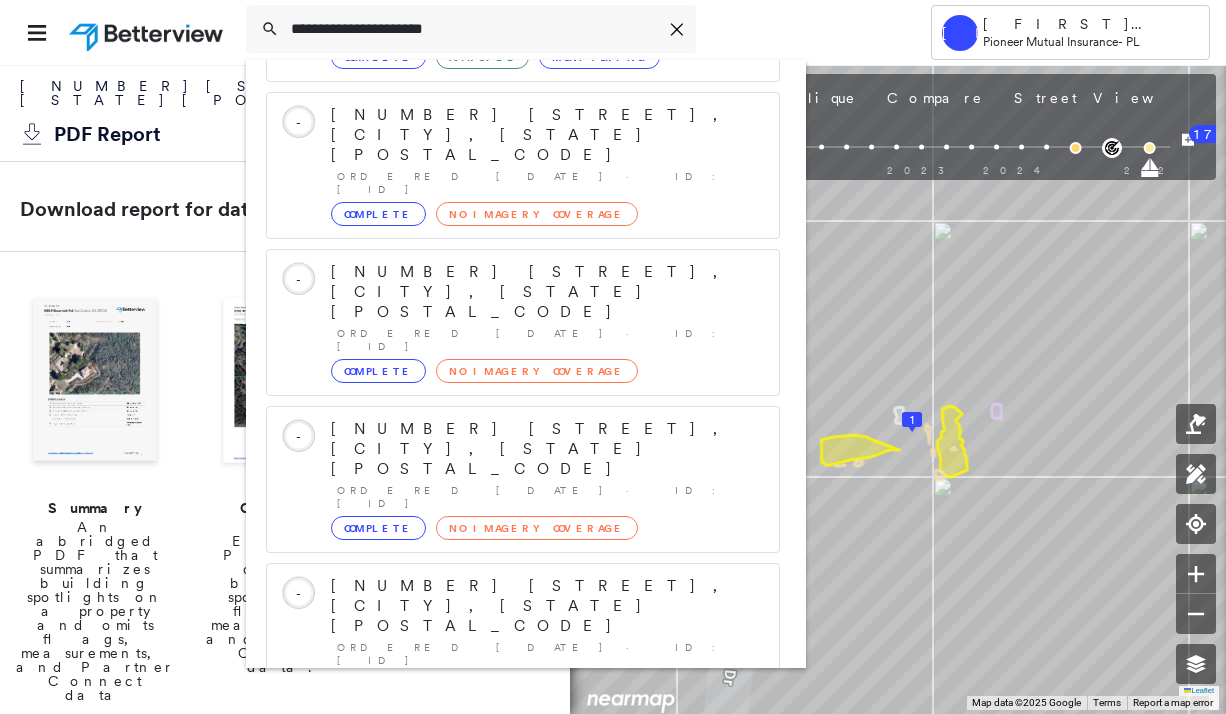 type on "**********" 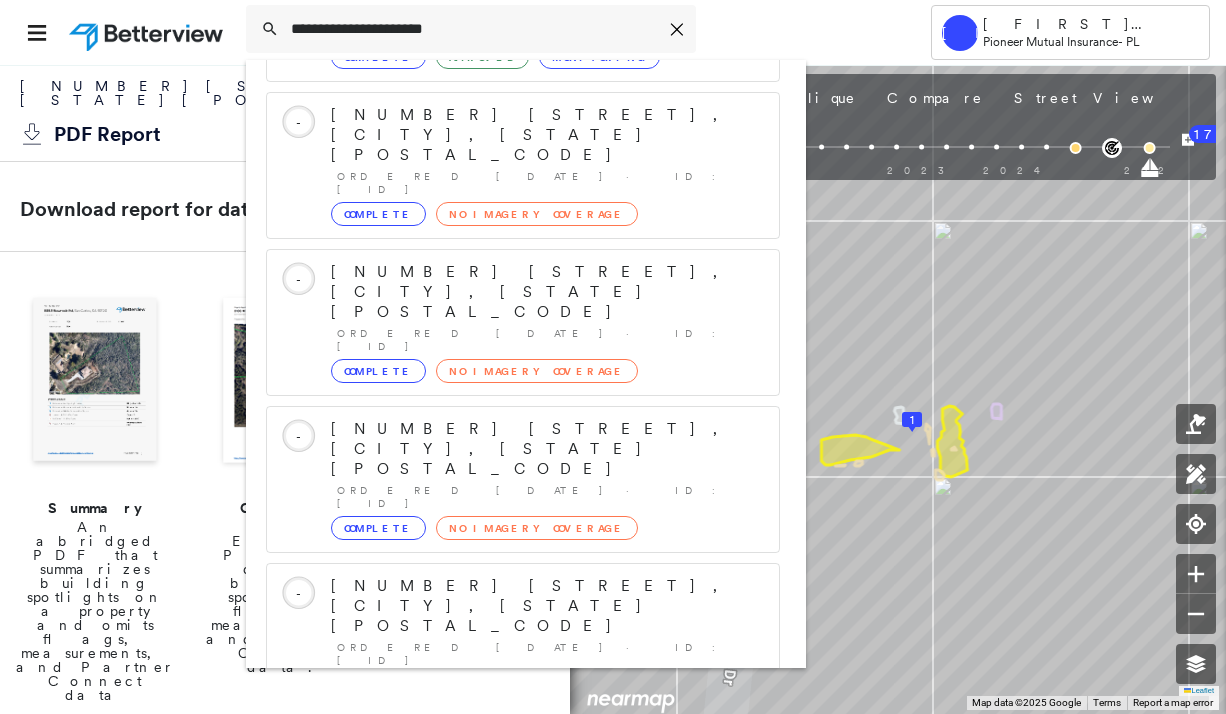 click 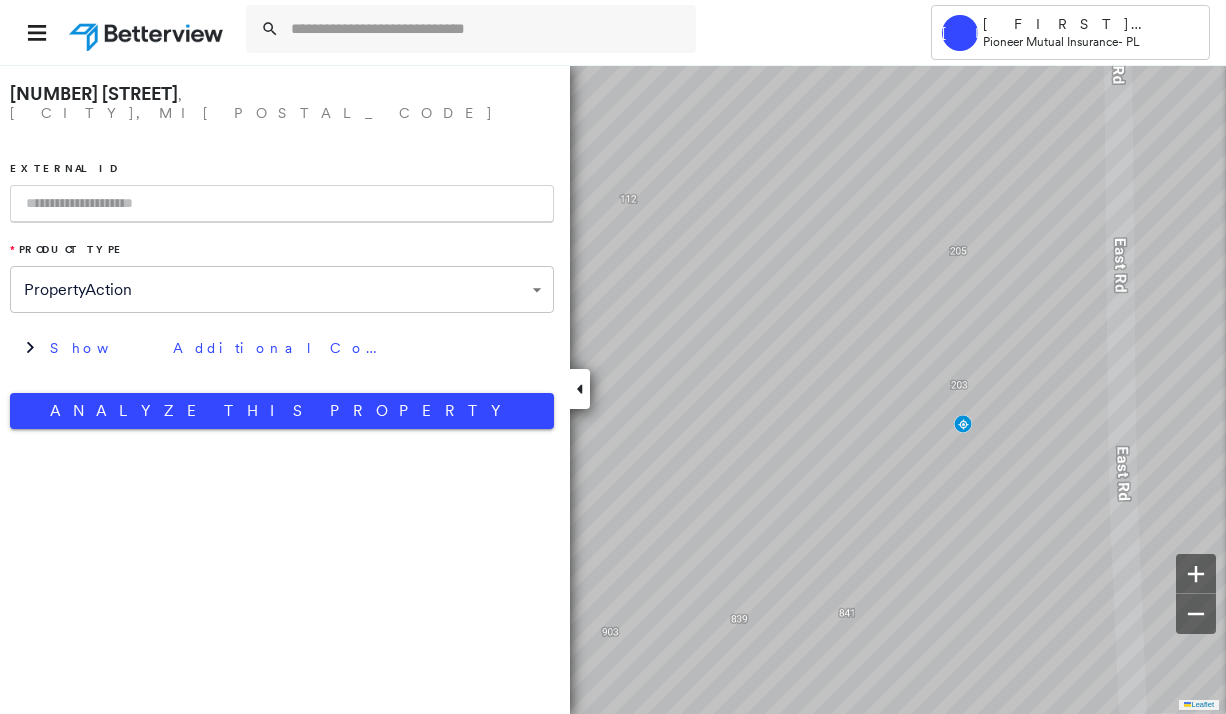 click at bounding box center [282, 204] 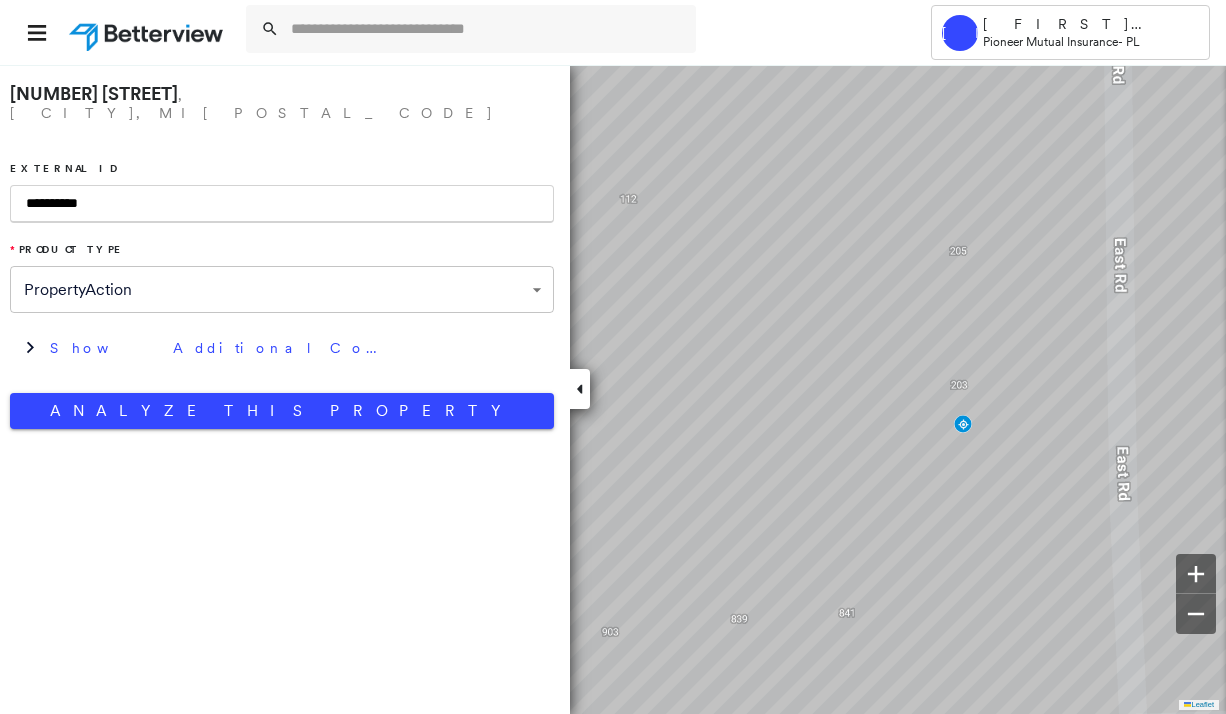 type on "**********" 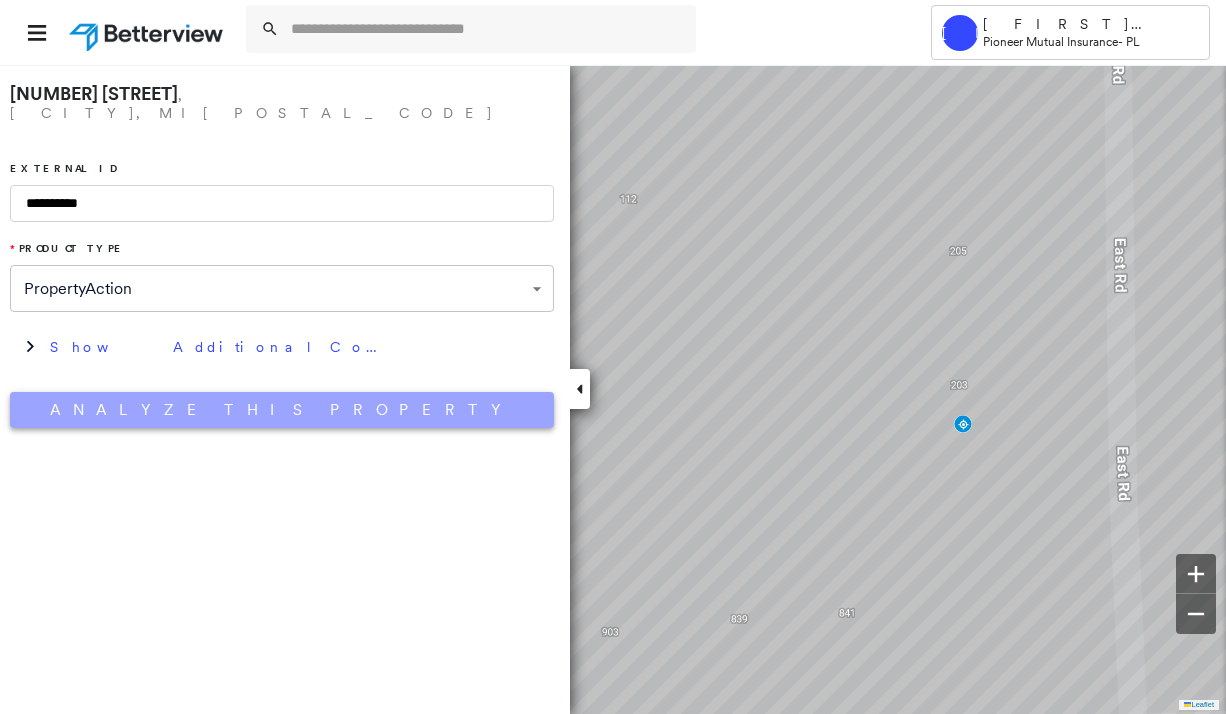 click on "Analyze This Property" at bounding box center (282, 410) 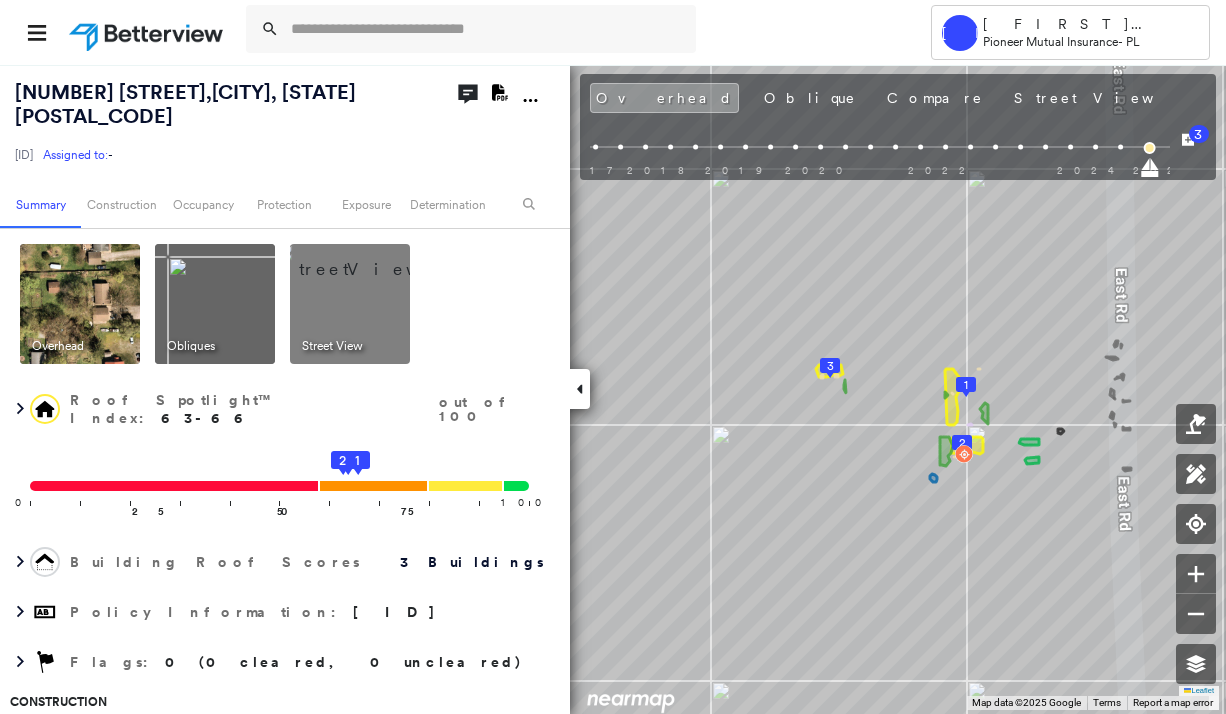click 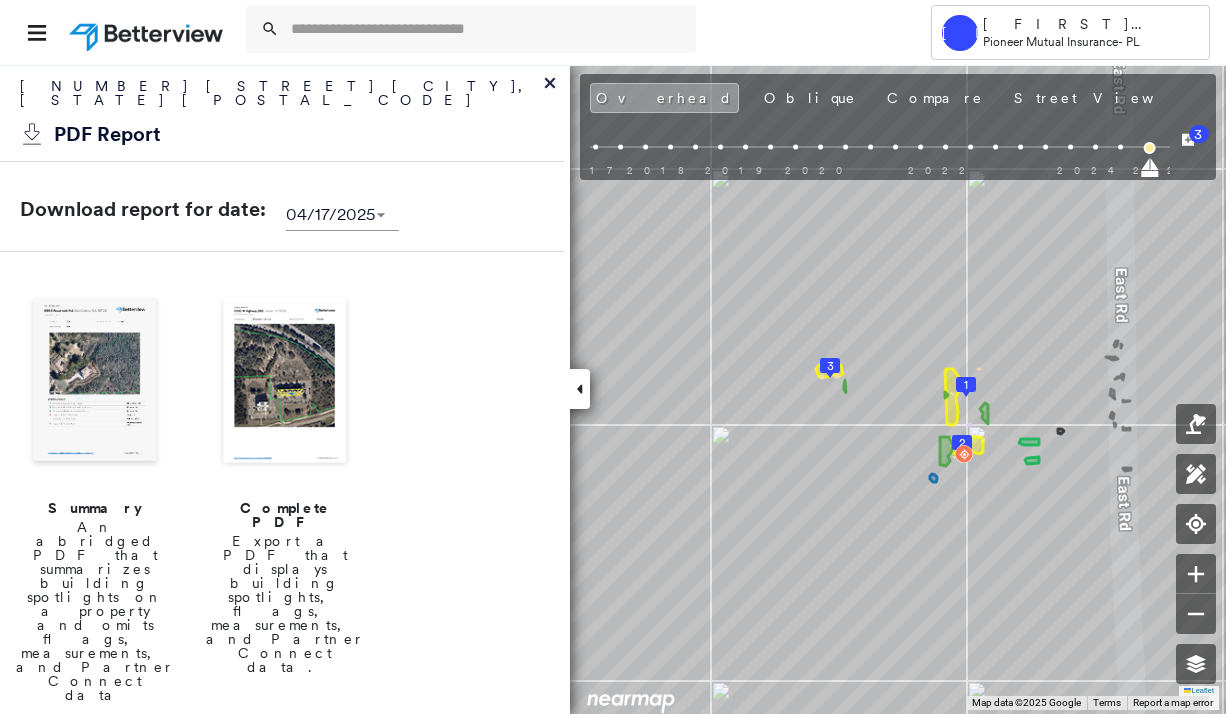 click on "Export a PDF that displays building spotlights, flags, measurements, and Partner Connect data." at bounding box center (285, 604) 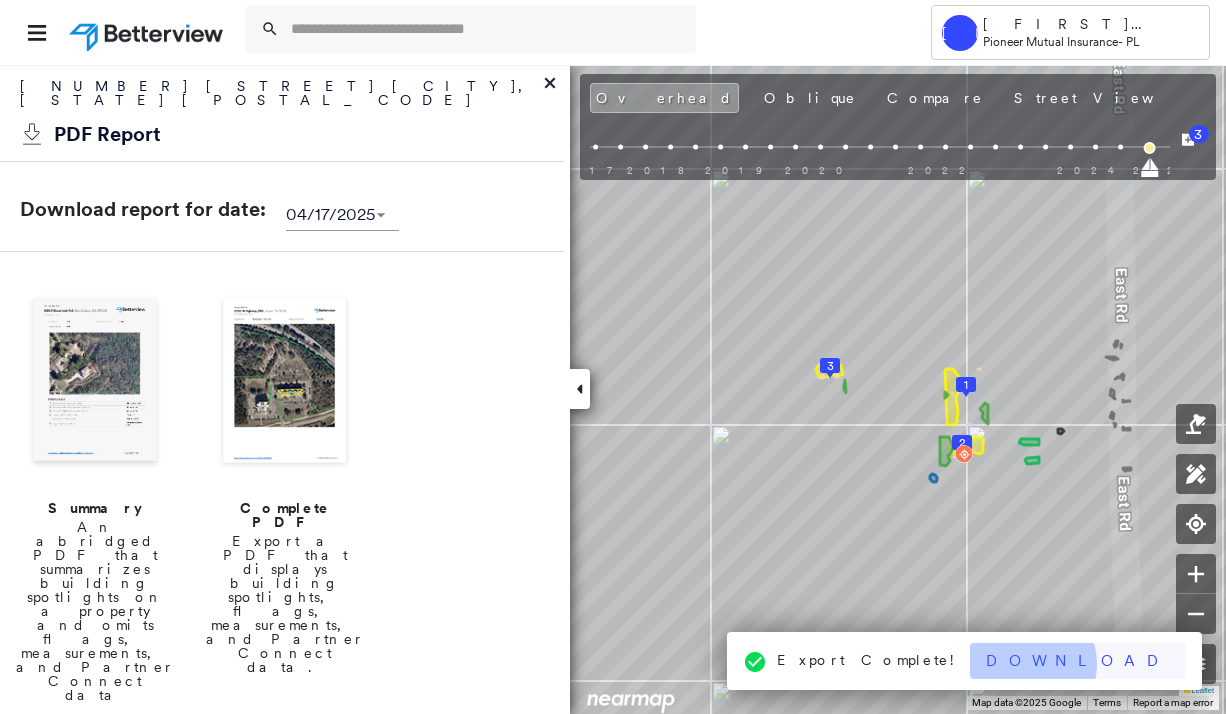 click on "Download" at bounding box center (1078, 661) 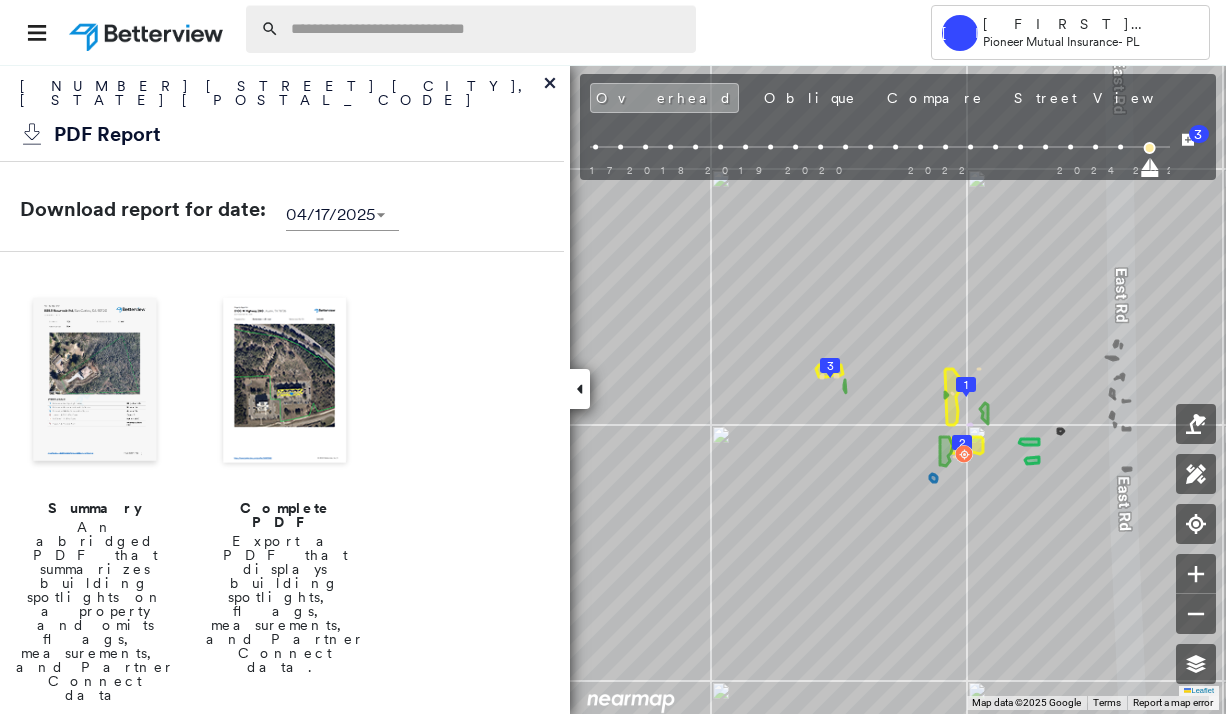 click at bounding box center (487, 29) 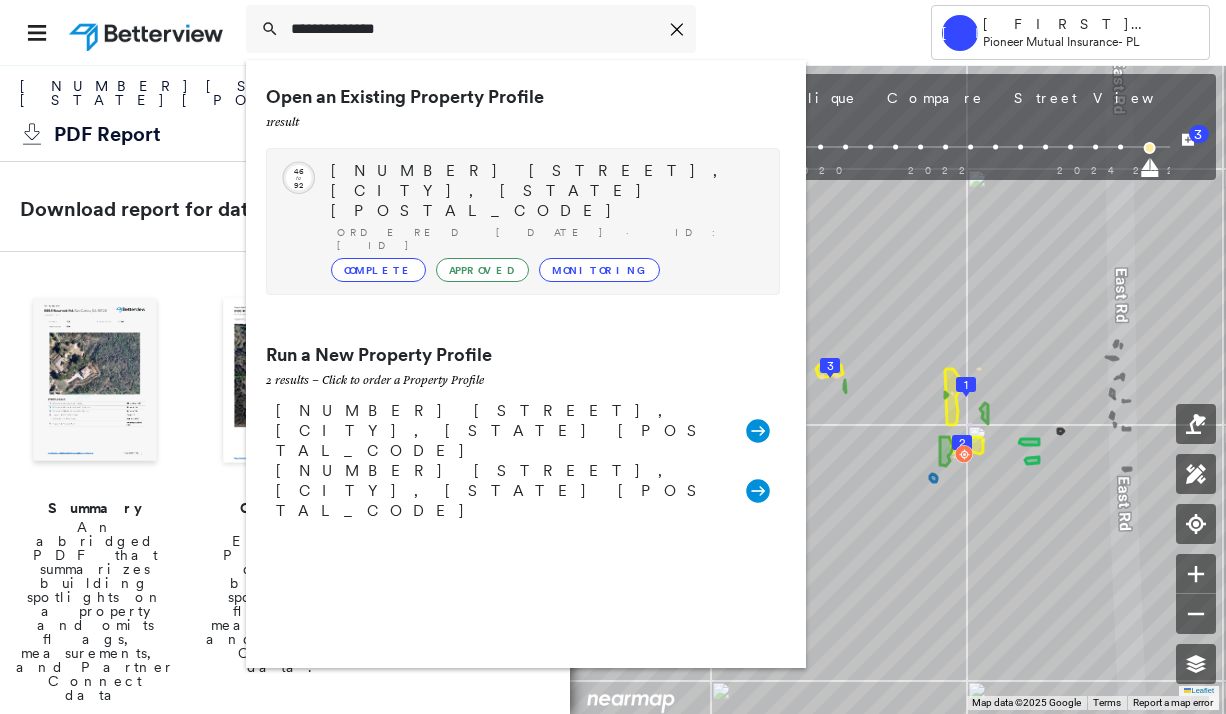 type on "**********" 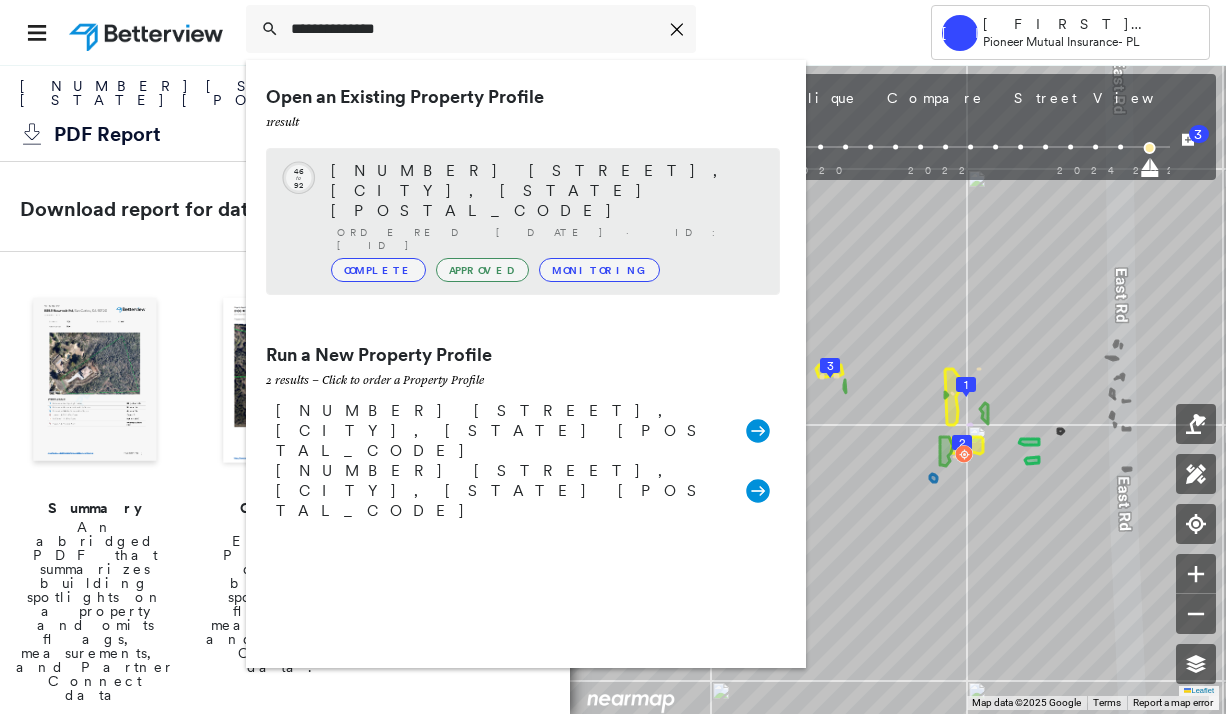 click on "Monitoring" at bounding box center [599, 270] 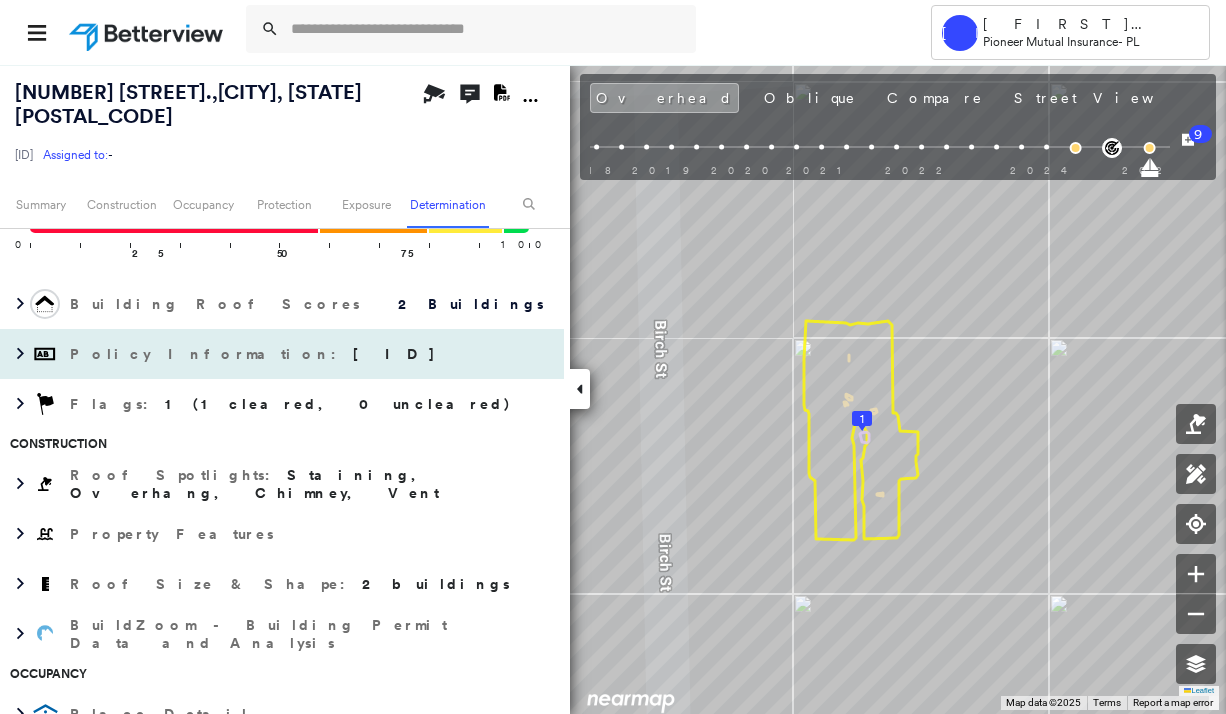 scroll, scrollTop: 0, scrollLeft: 0, axis: both 